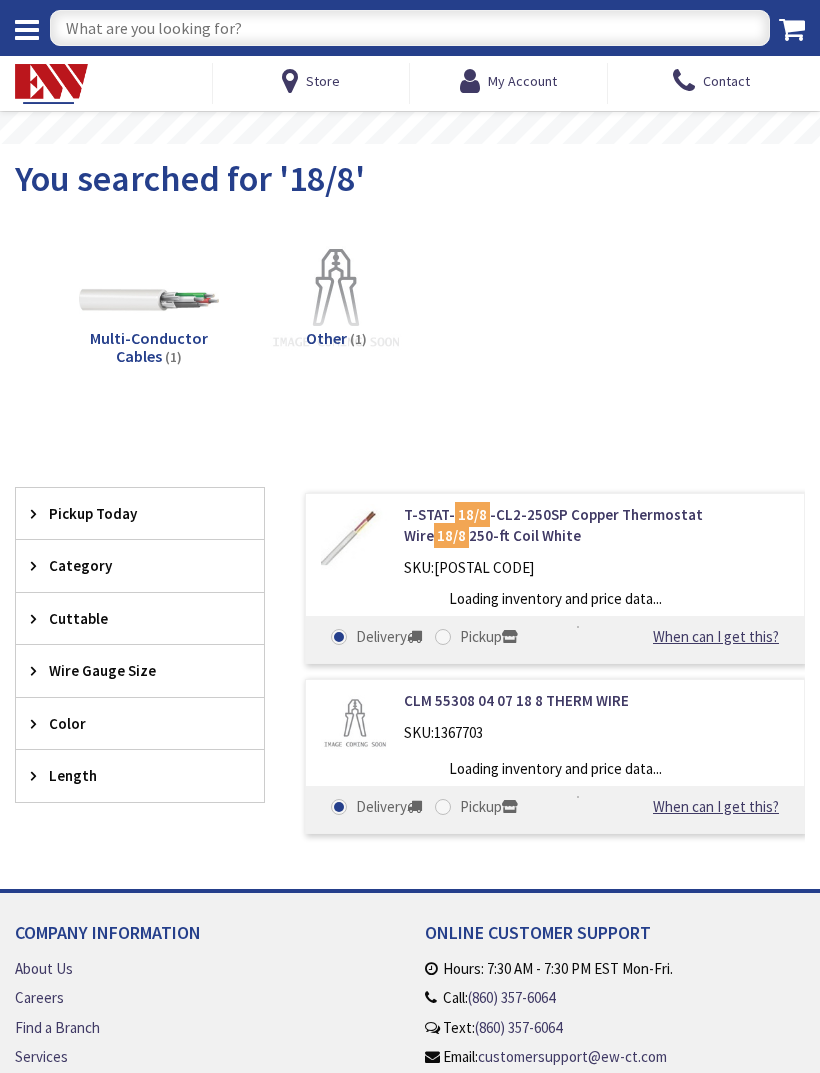 scroll, scrollTop: 19, scrollLeft: 0, axis: vertical 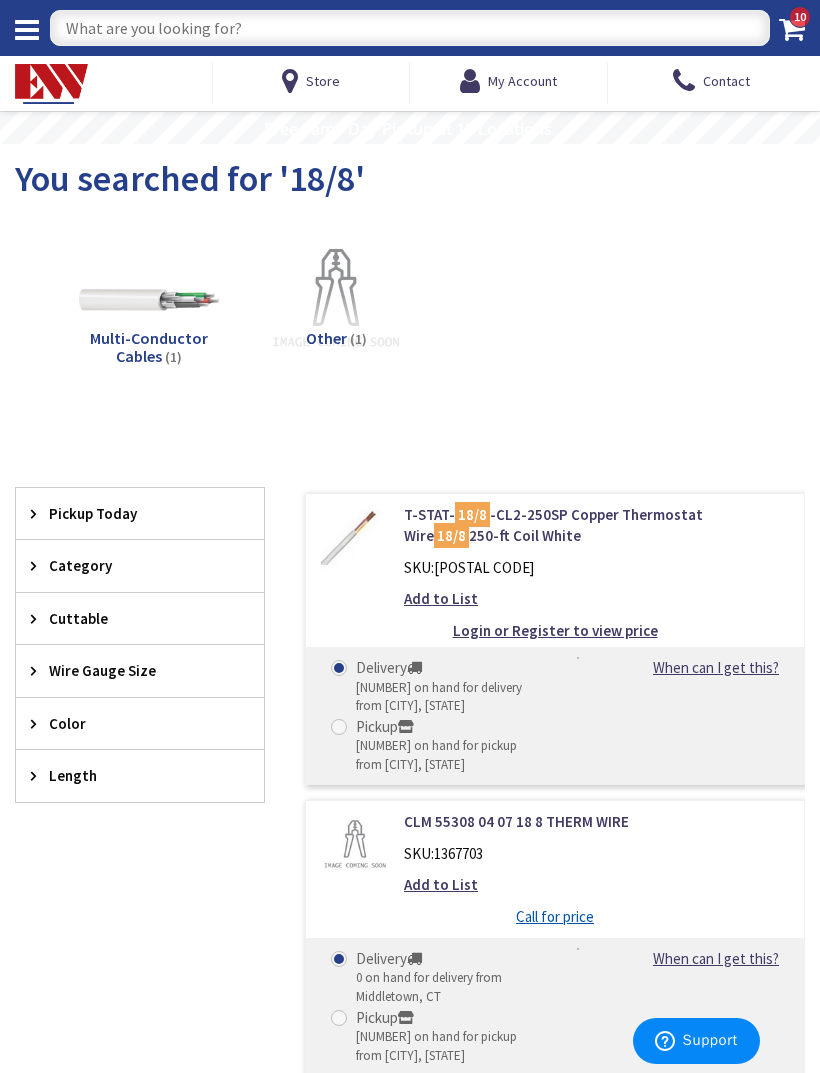 click at bounding box center (410, 28) 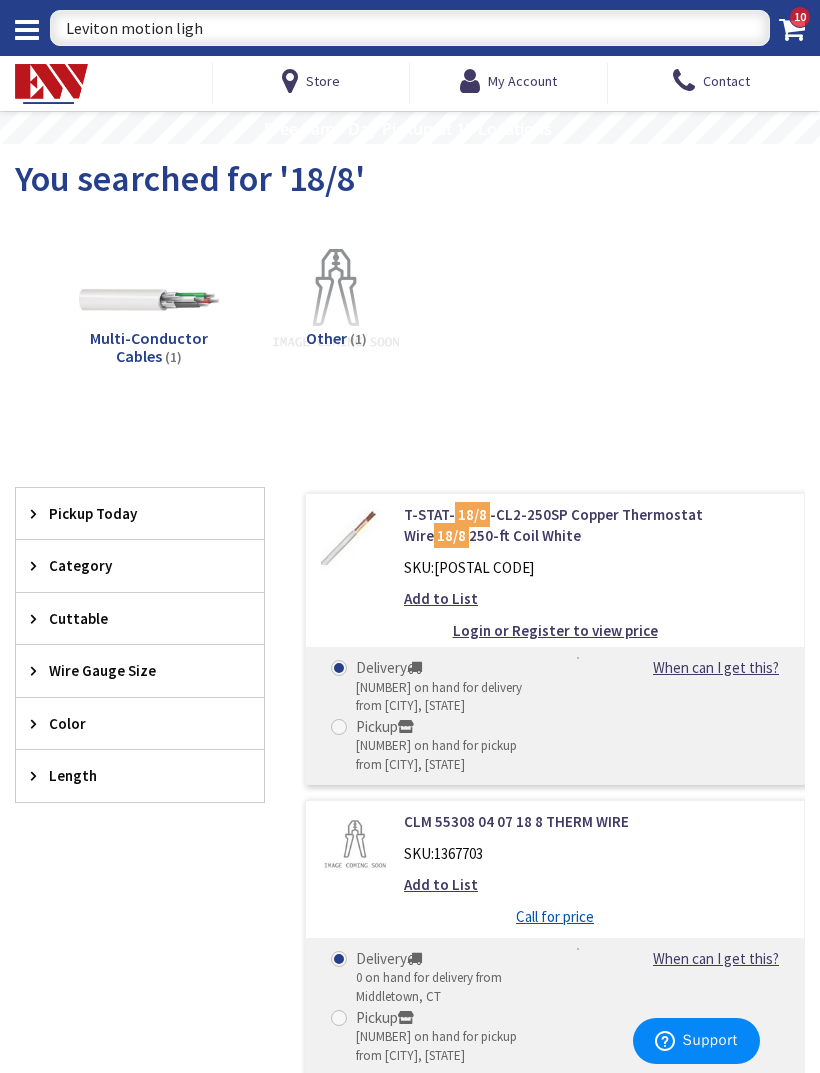 type on "Leviton motion light" 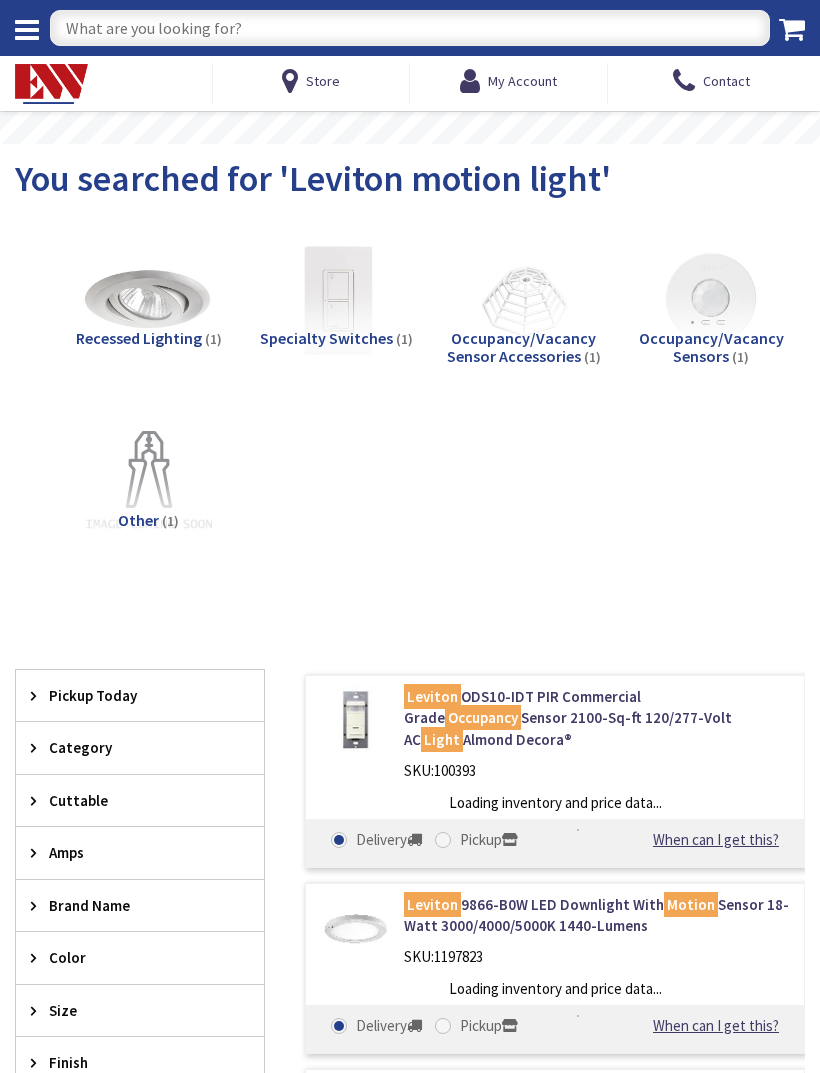 scroll, scrollTop: 0, scrollLeft: 0, axis: both 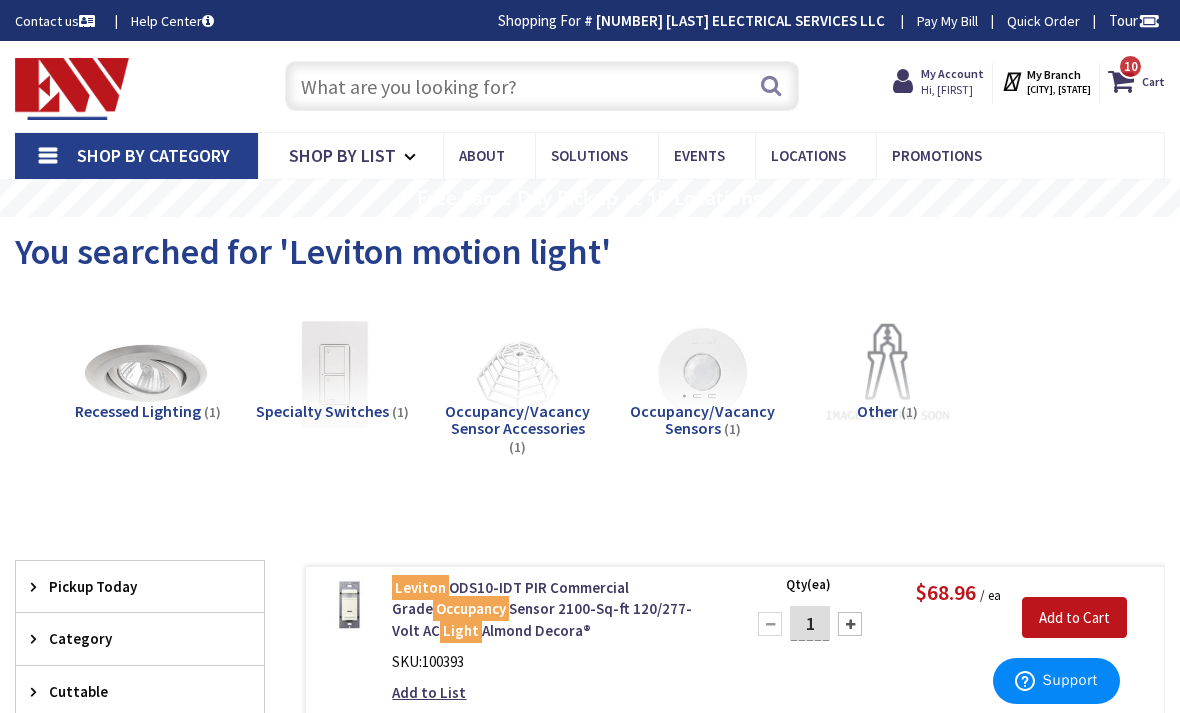 click at bounding box center (542, 86) 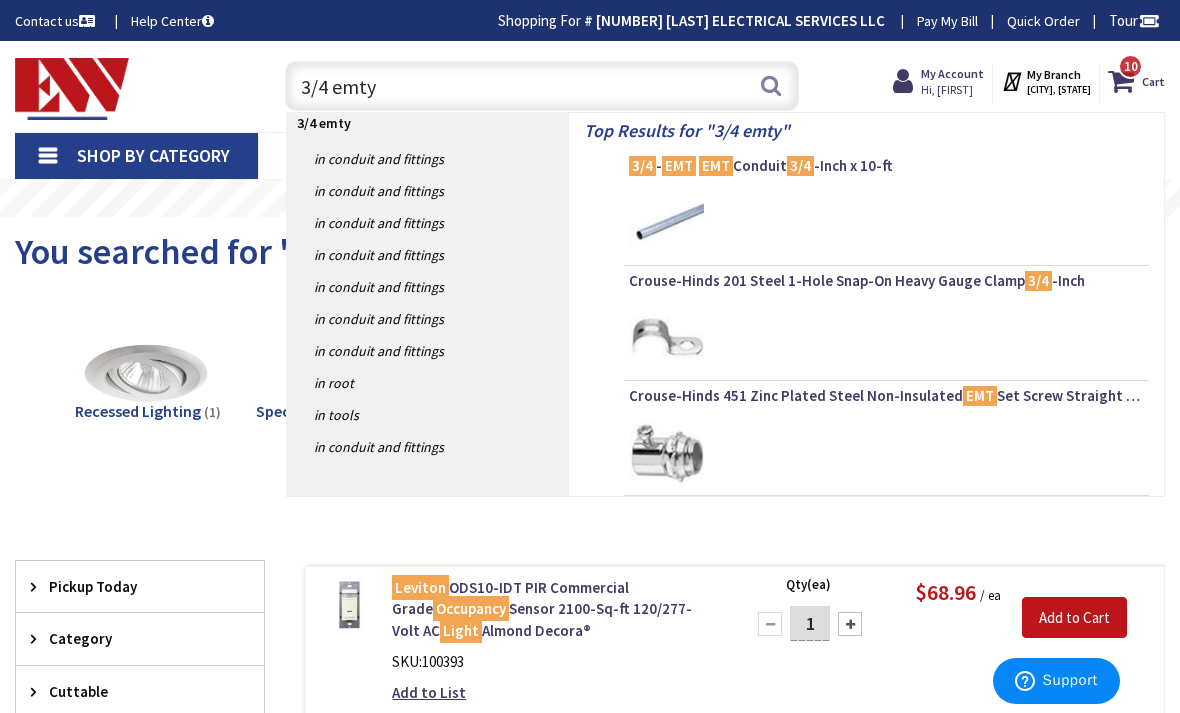 type on "3/4 emt" 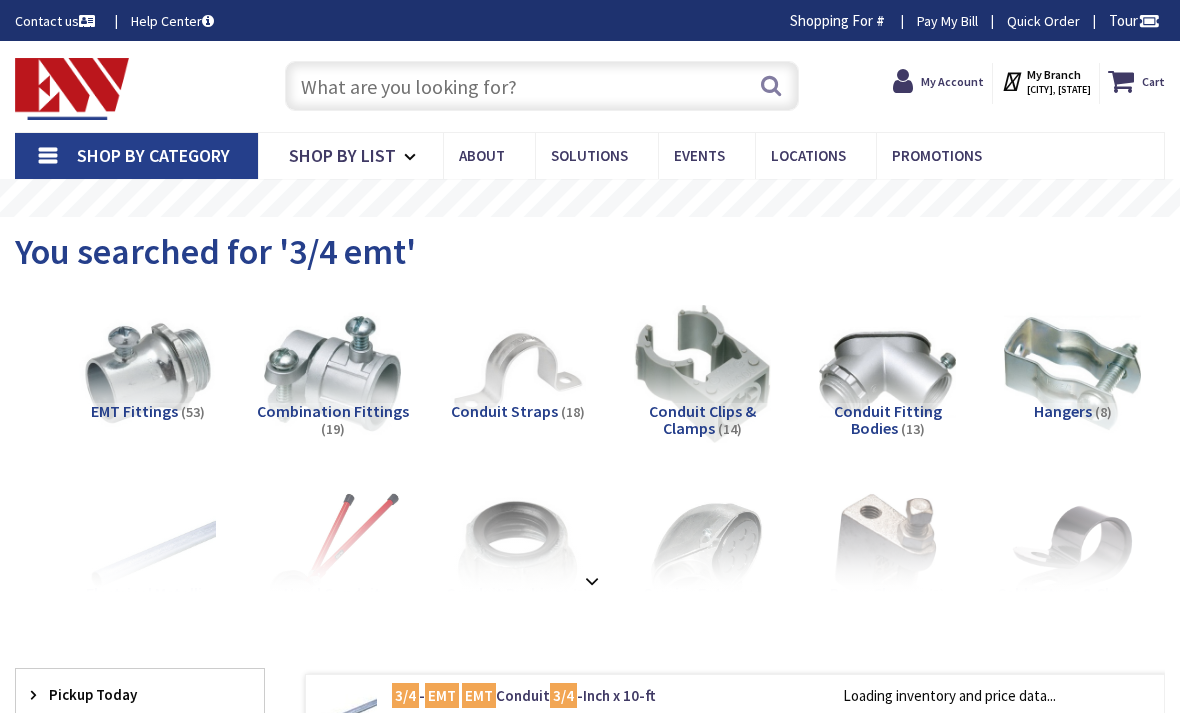scroll, scrollTop: 0, scrollLeft: 0, axis: both 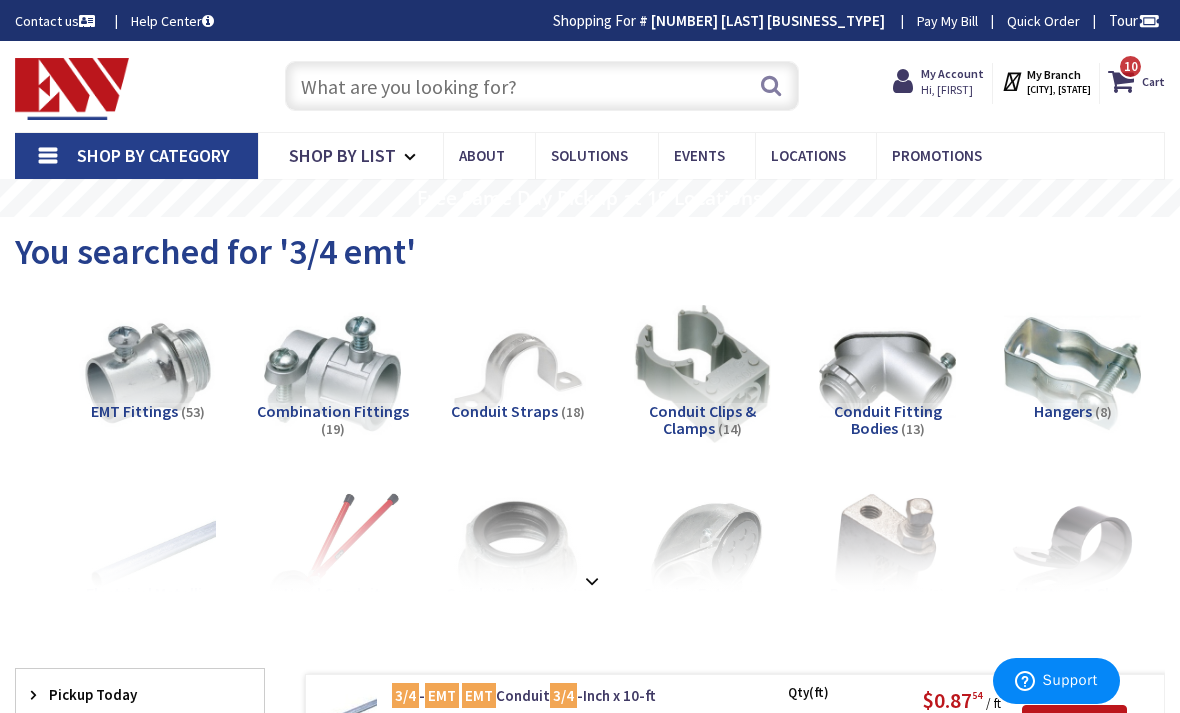 click at bounding box center [542, 86] 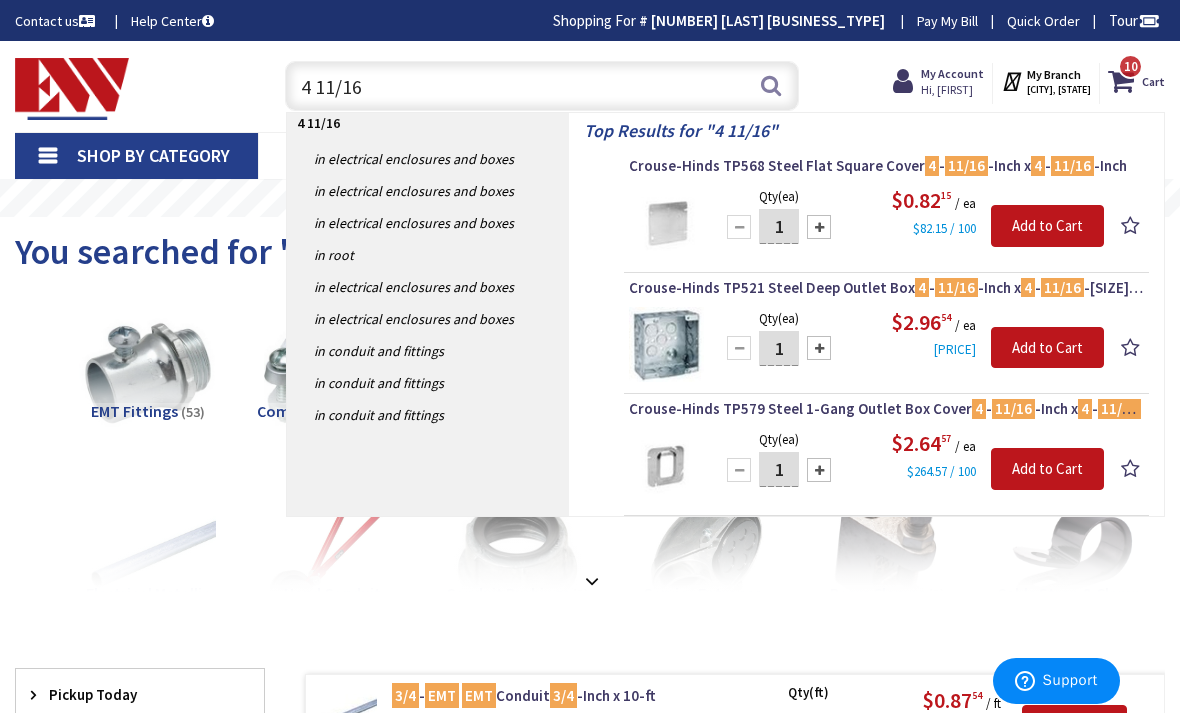 click on "4 11/16" at bounding box center (542, 86) 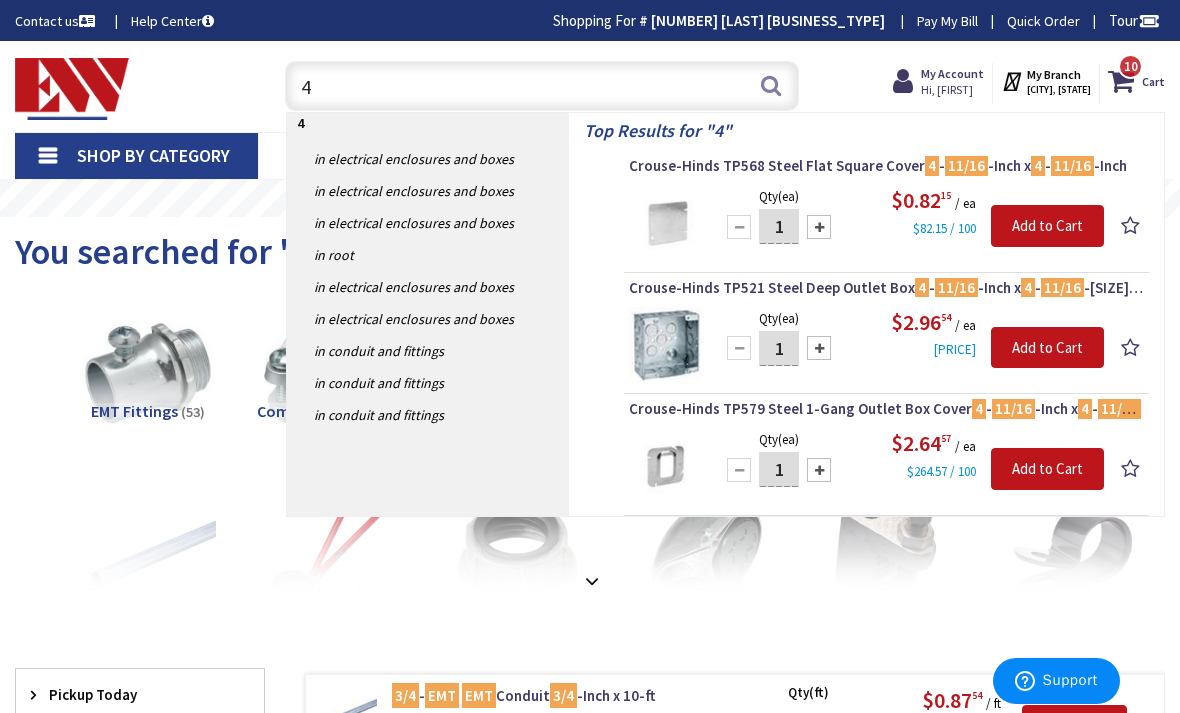 type on "4" 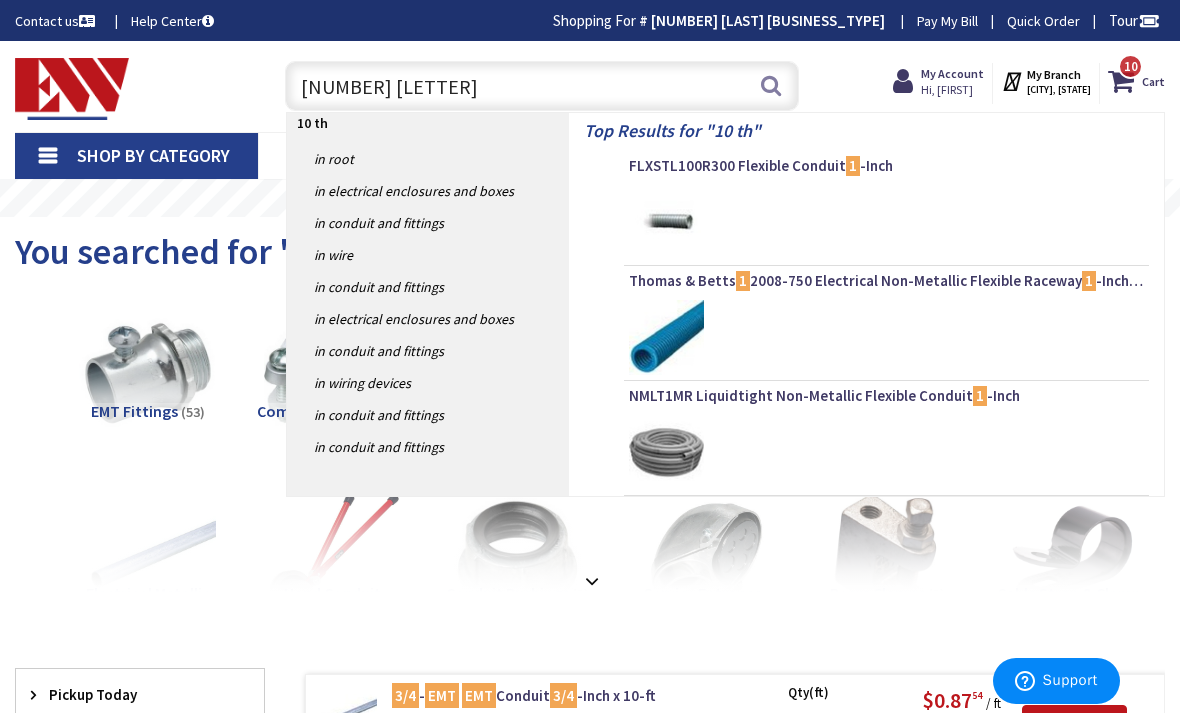 type on "10 thhn" 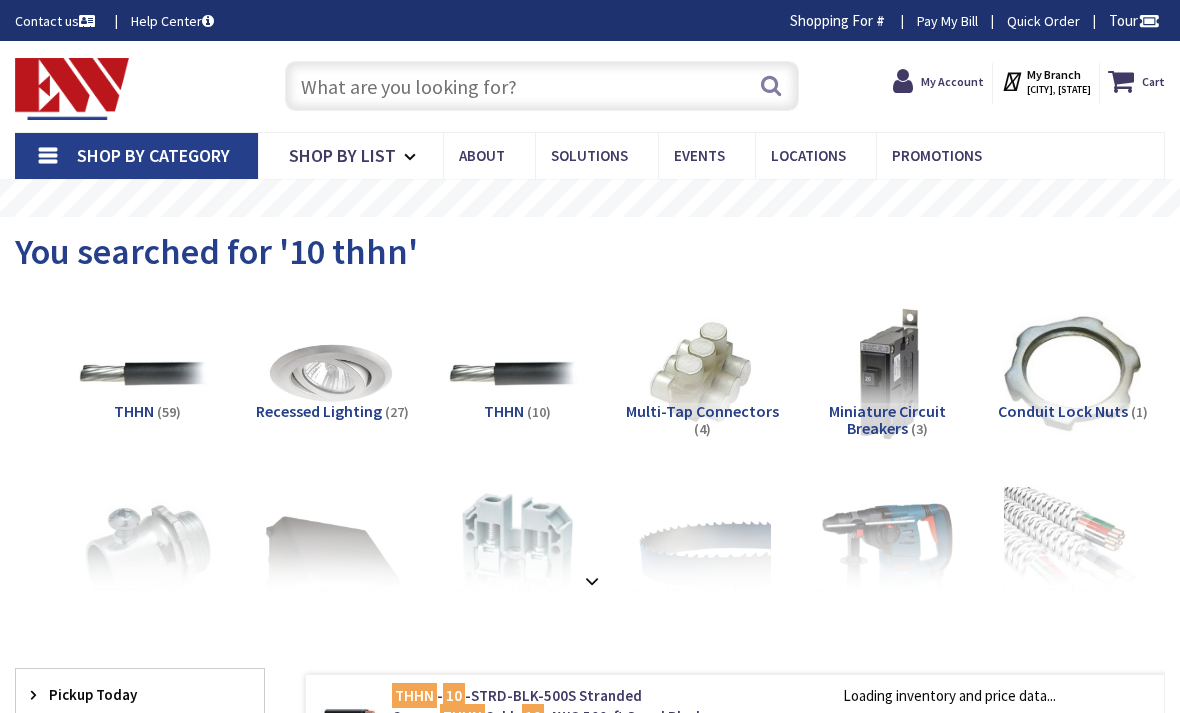 scroll, scrollTop: 0, scrollLeft: 0, axis: both 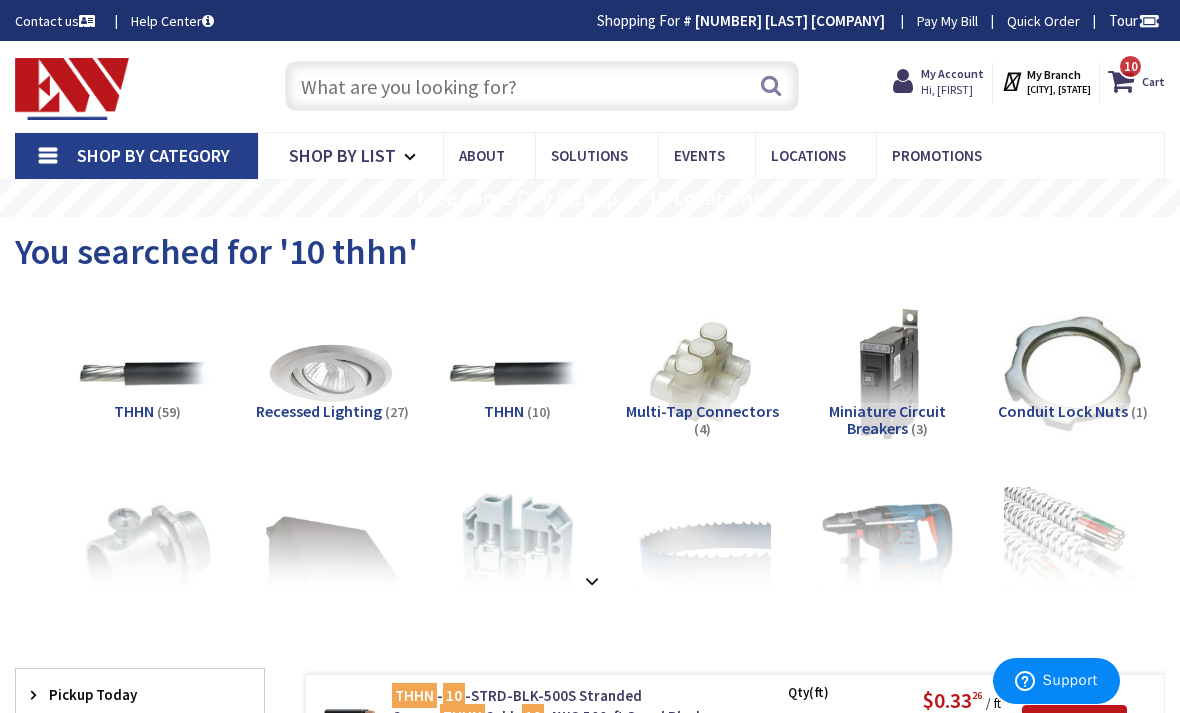 click at bounding box center (542, 86) 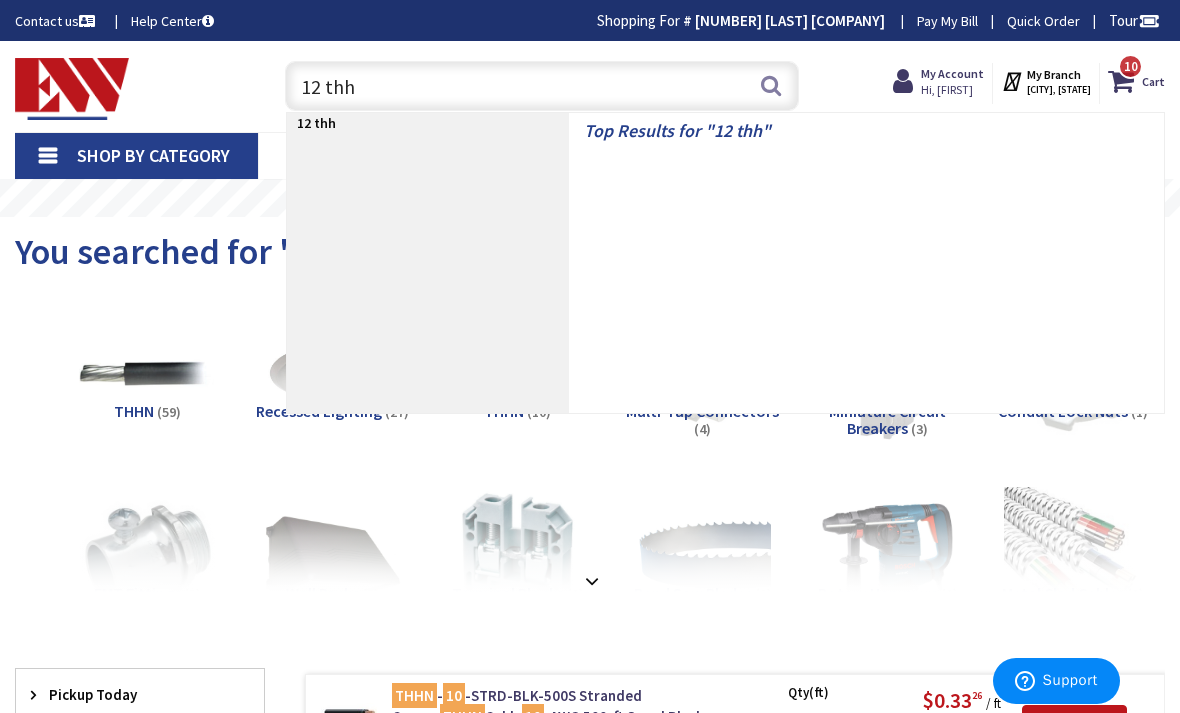 type on "12 thhn" 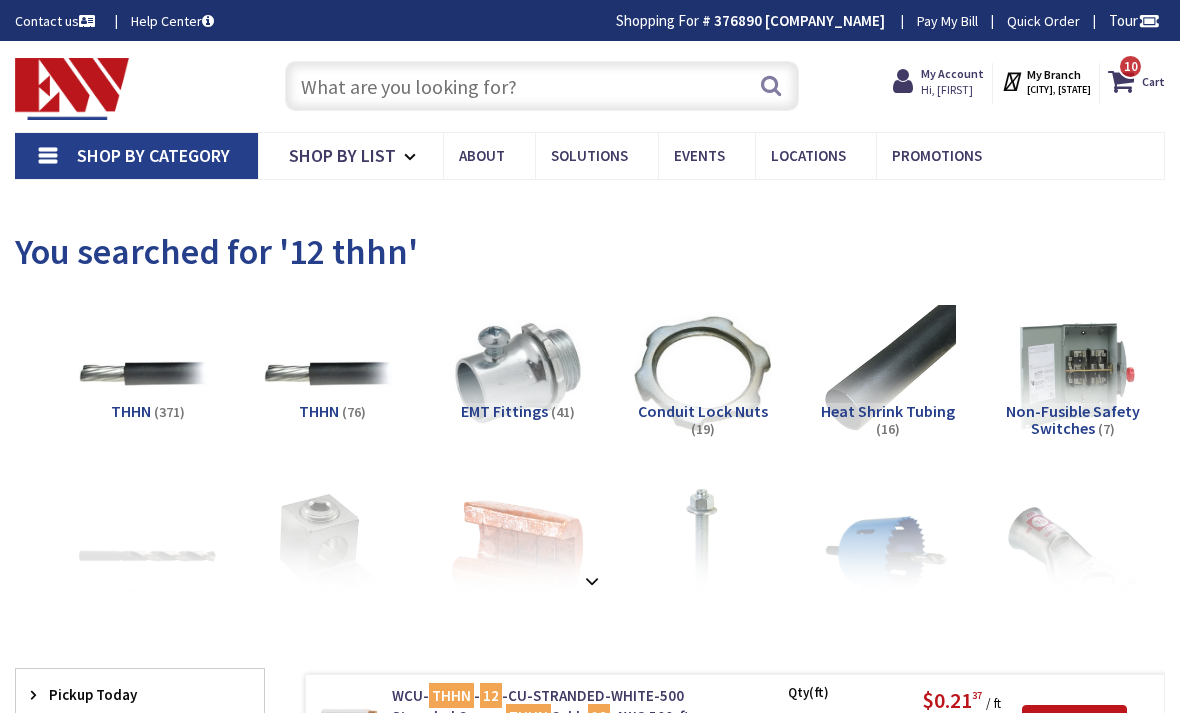 scroll, scrollTop: 0, scrollLeft: 0, axis: both 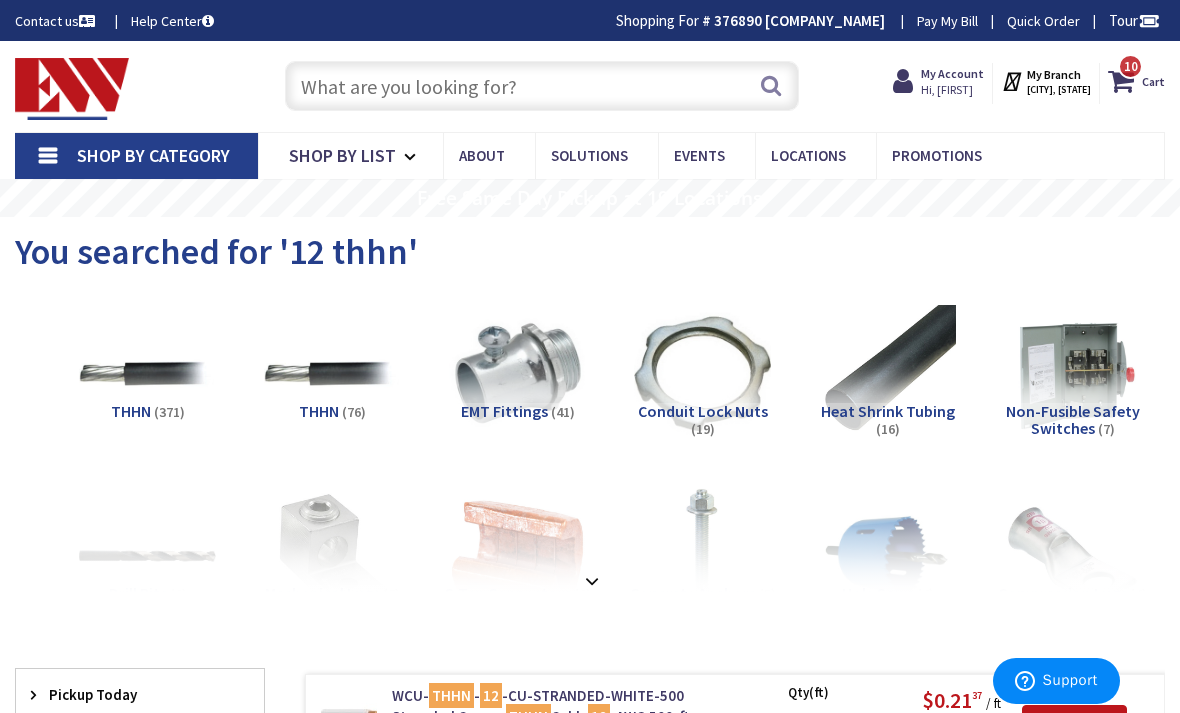 click at bounding box center [542, 86] 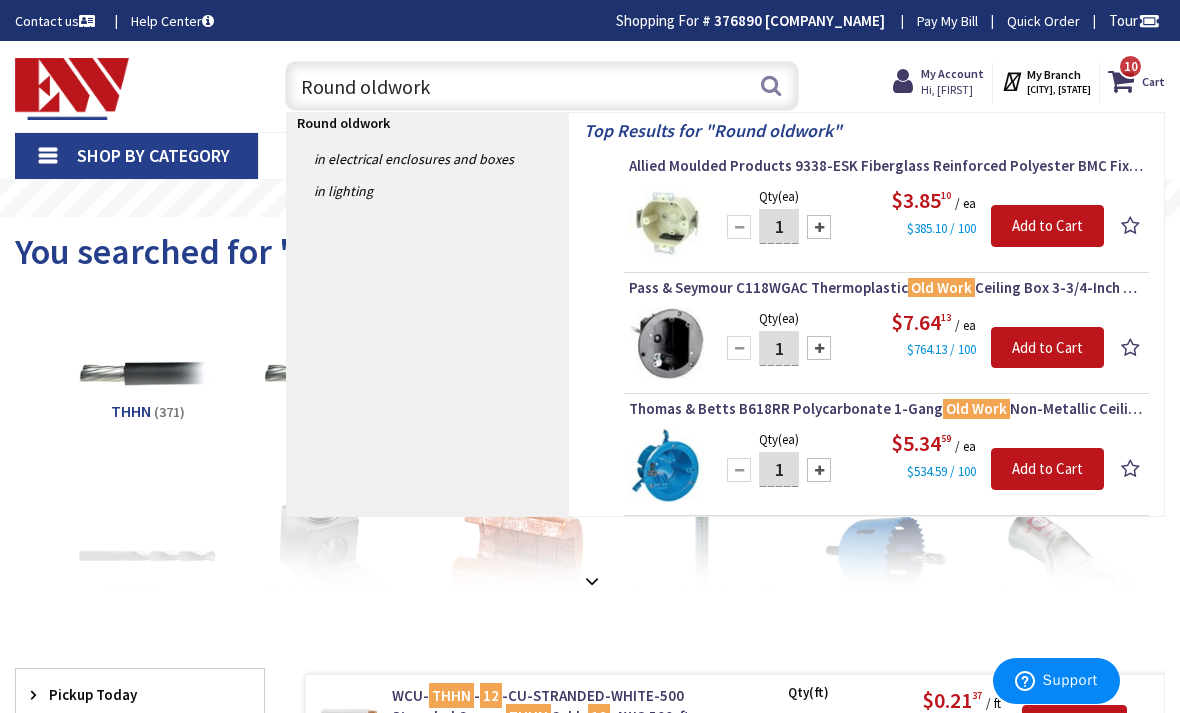click on "Round oldwork" at bounding box center (542, 86) 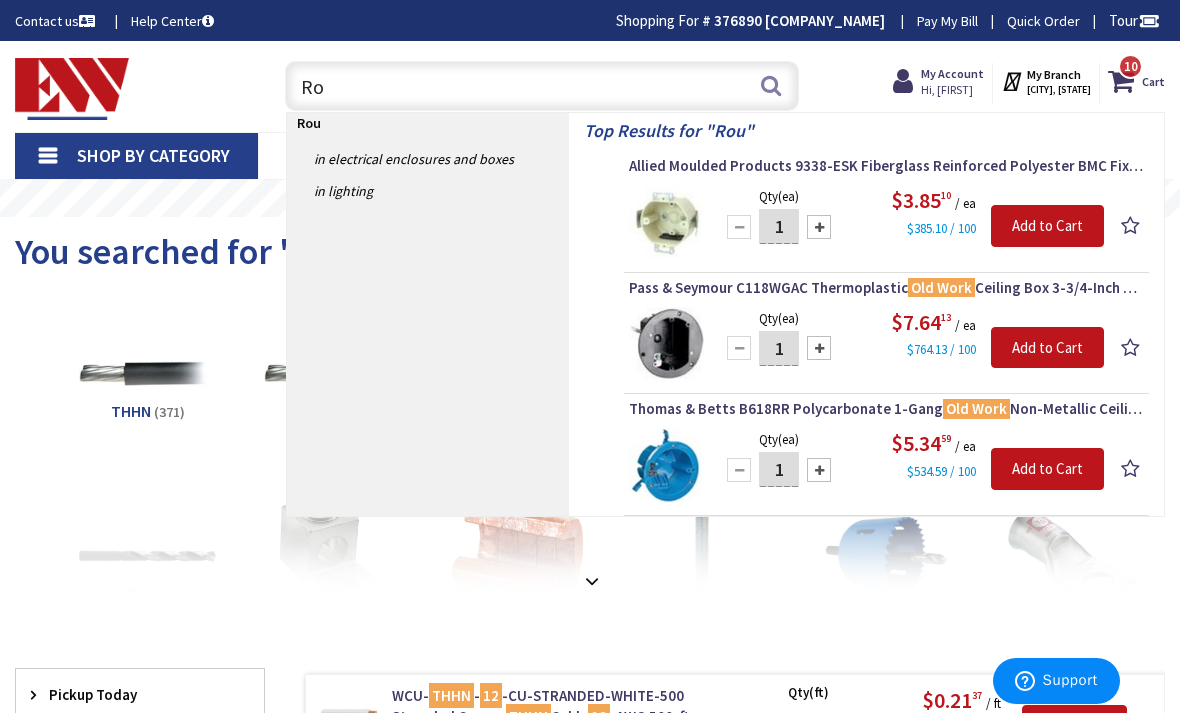 type on "R" 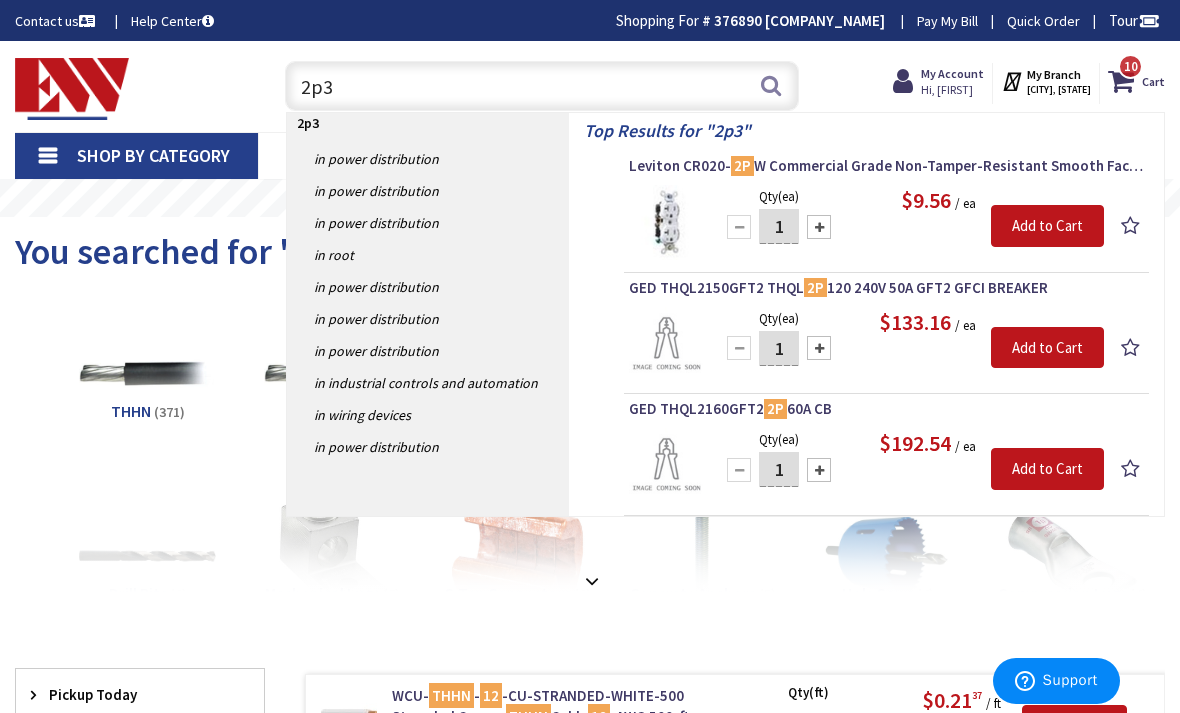 type on "2p30" 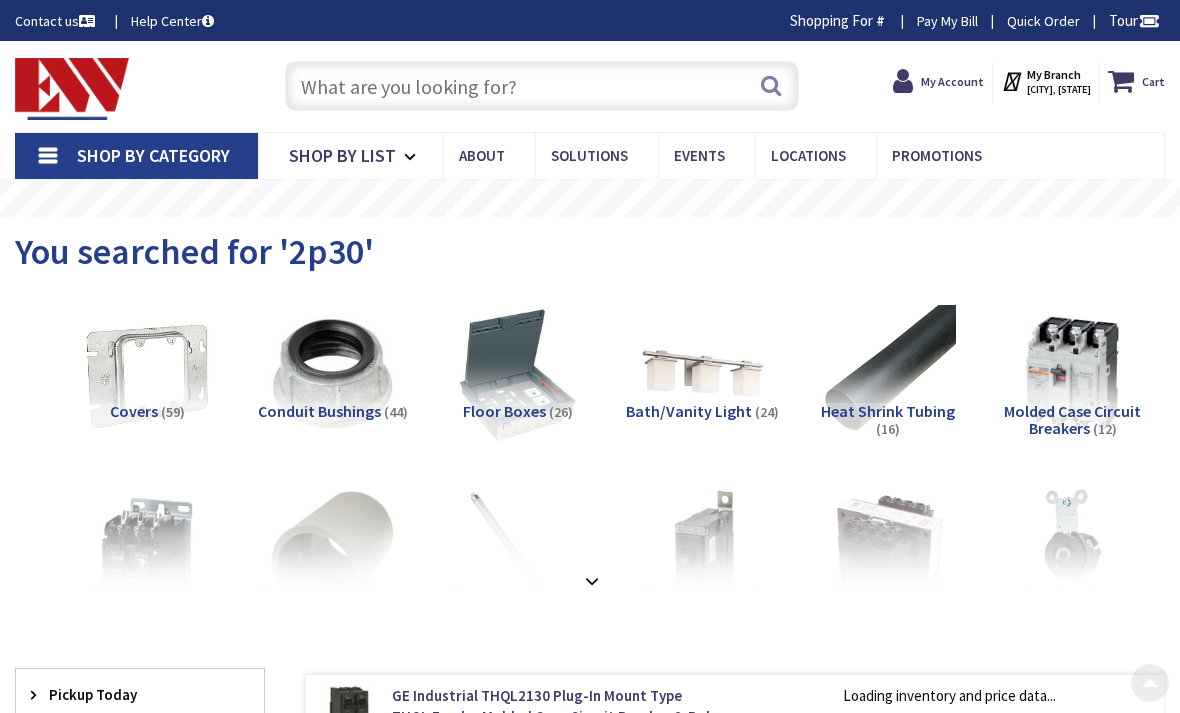 scroll, scrollTop: 368, scrollLeft: 0, axis: vertical 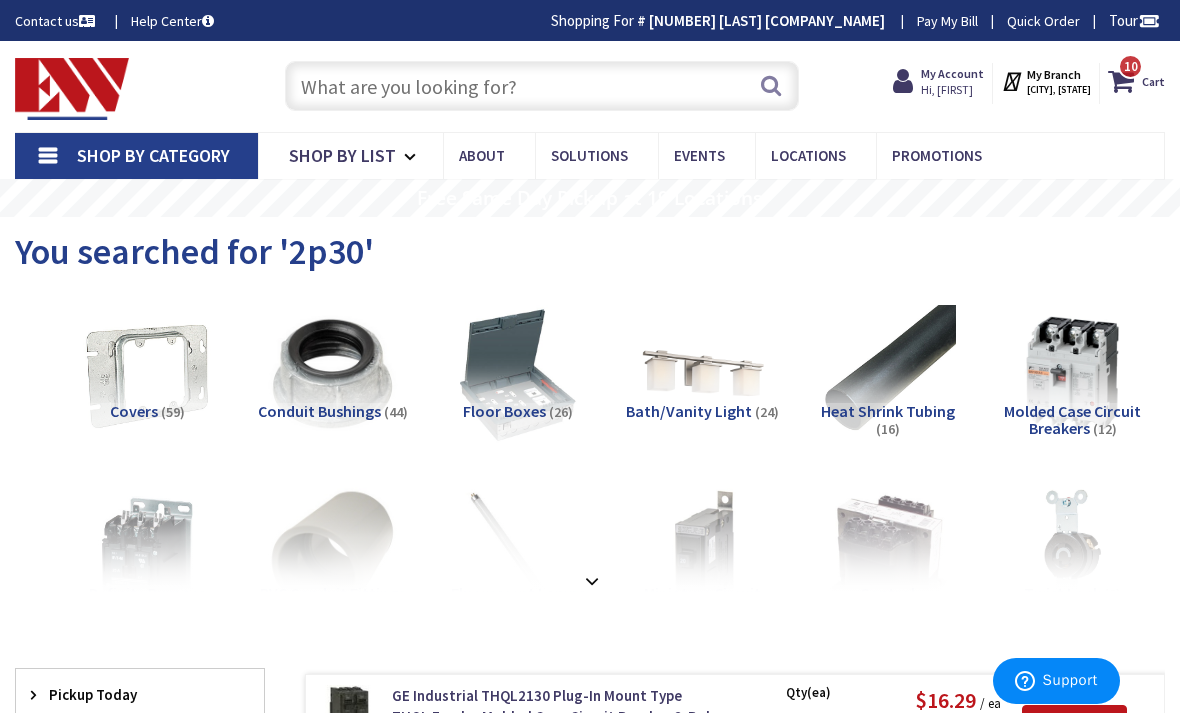 click at bounding box center [542, 86] 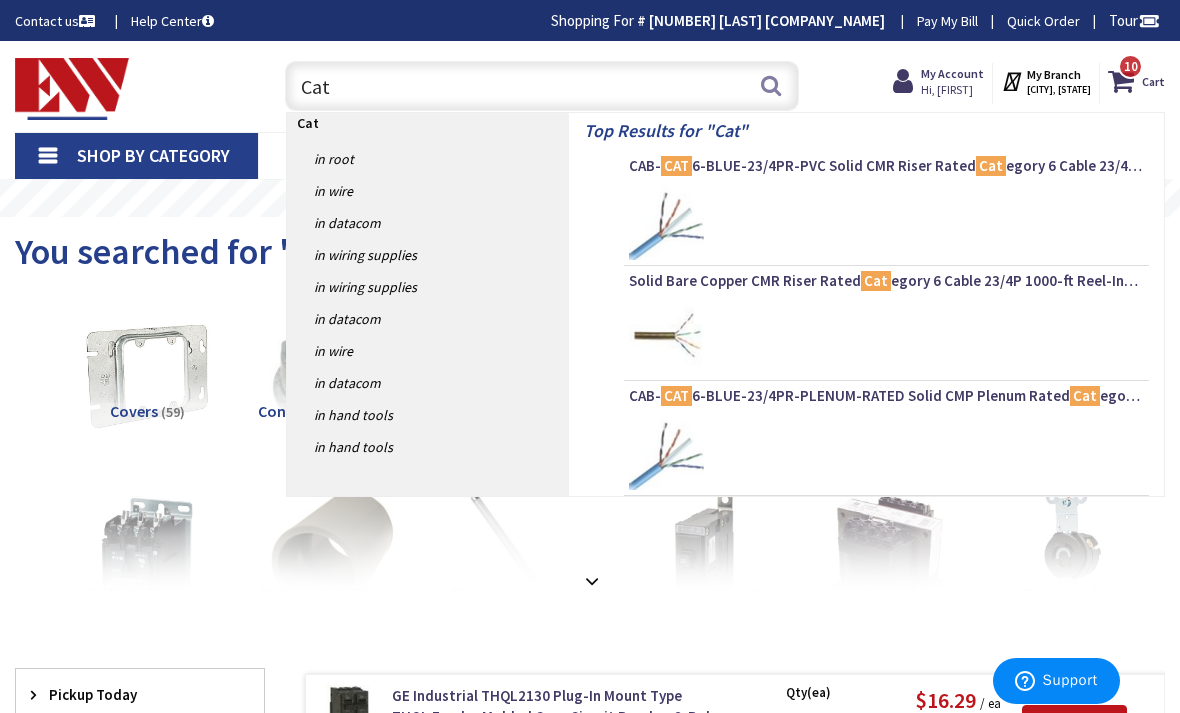 type on "Cat6" 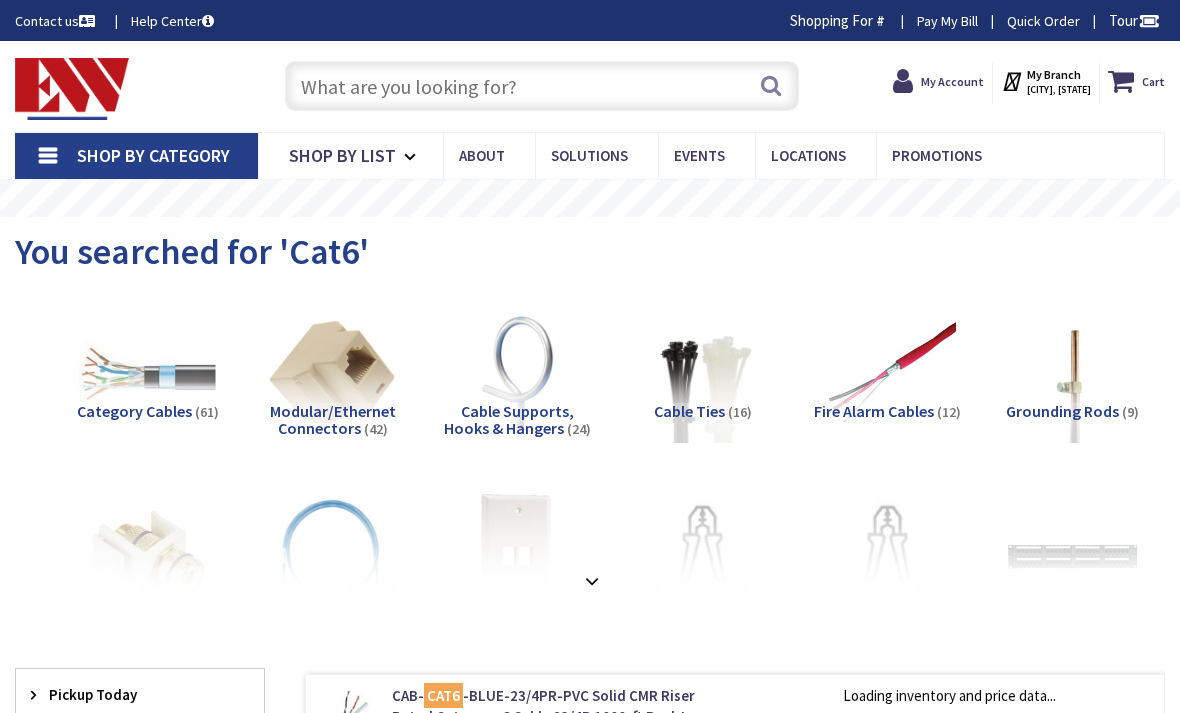 scroll, scrollTop: 0, scrollLeft: 0, axis: both 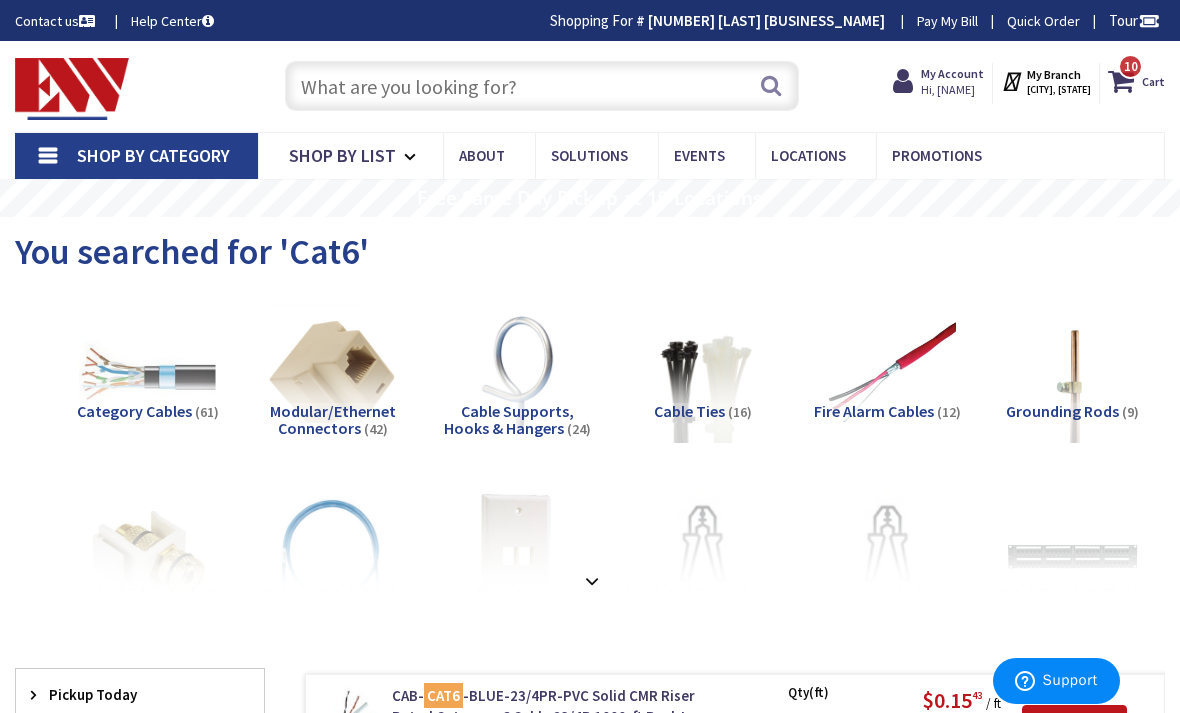 click at bounding box center [542, 86] 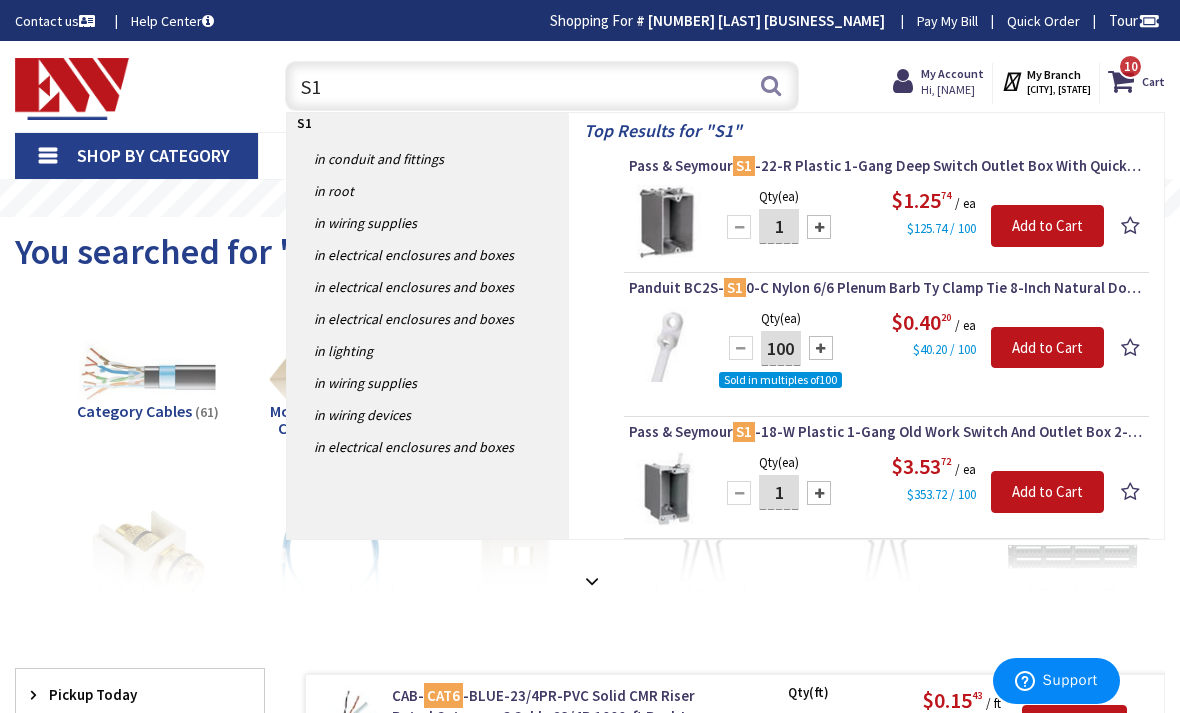 click on "S1" at bounding box center (542, 86) 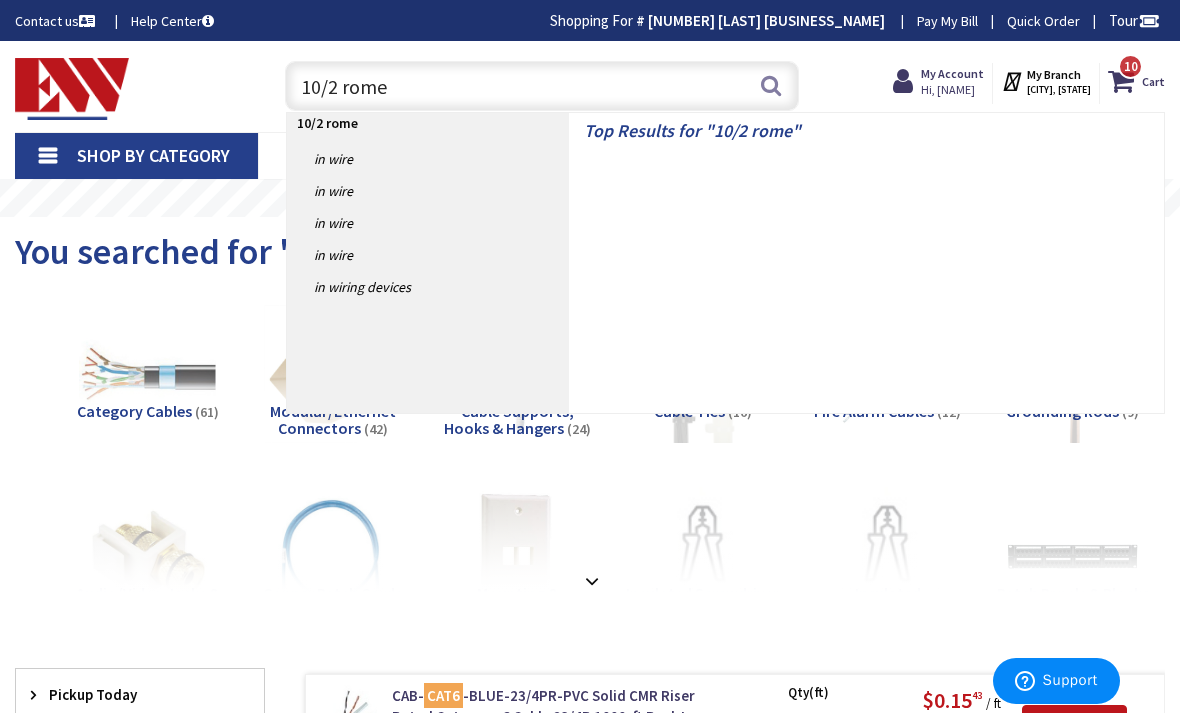 type on "10/2 romex" 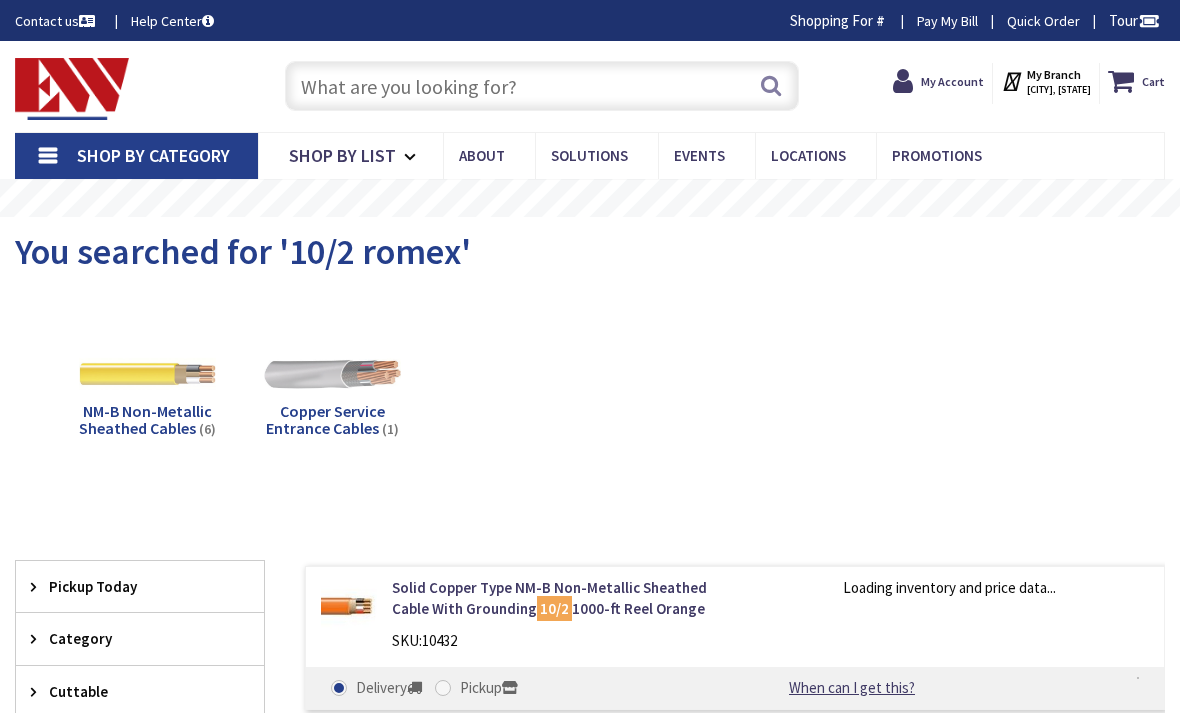 scroll, scrollTop: 0, scrollLeft: 0, axis: both 